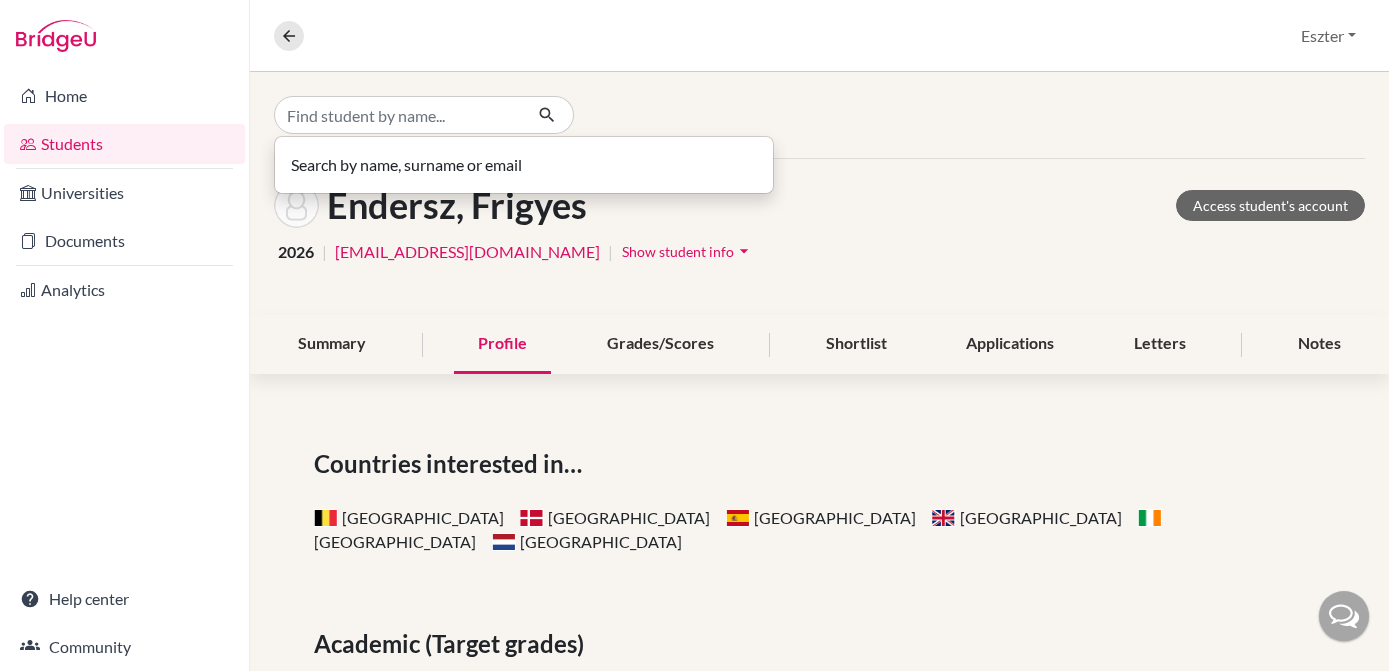 scroll, scrollTop: 0, scrollLeft: 0, axis: both 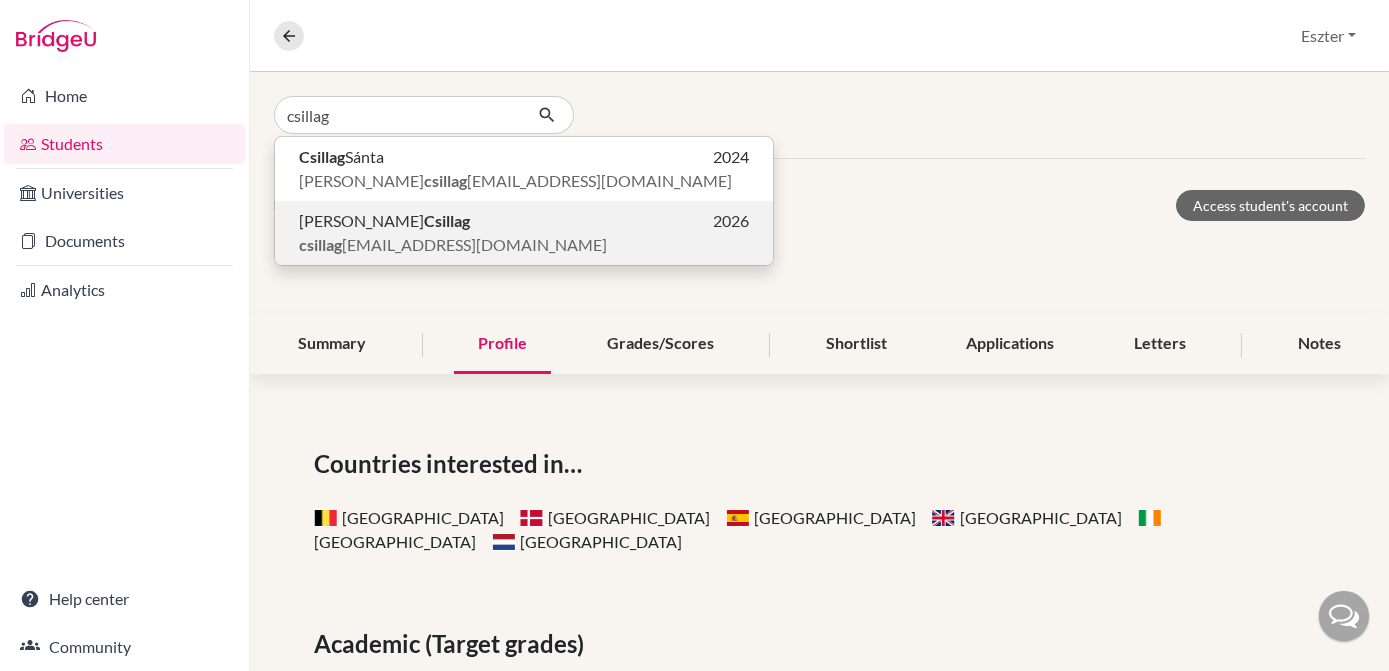 type on "csillag" 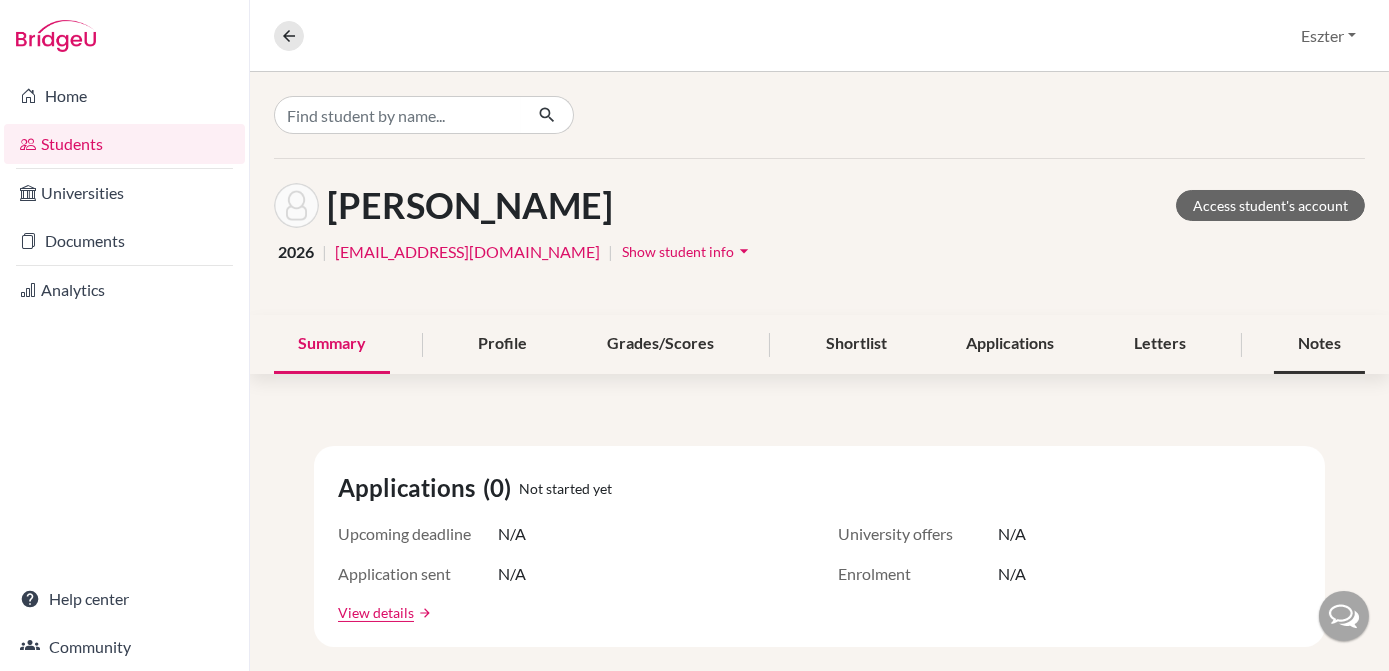 click on "Notes" at bounding box center [1319, 344] 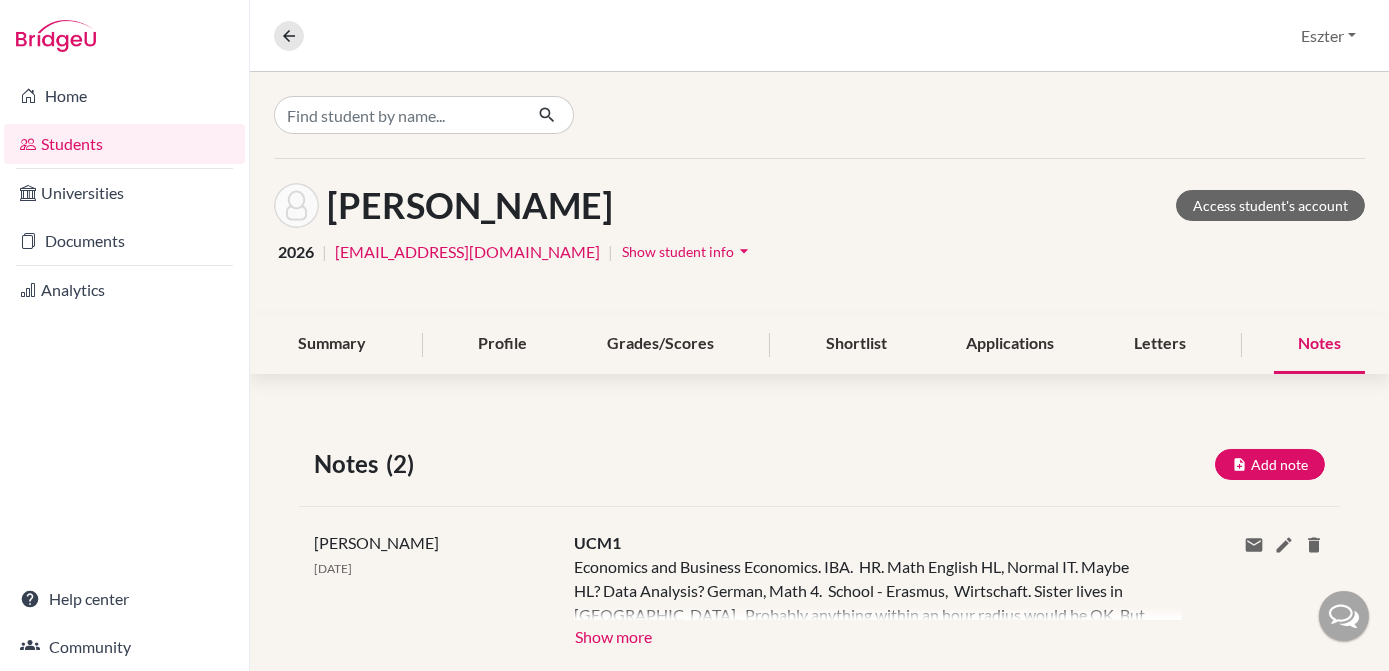 drag, startPoint x: 571, startPoint y: 566, endPoint x: 855, endPoint y: 564, distance: 284.00705 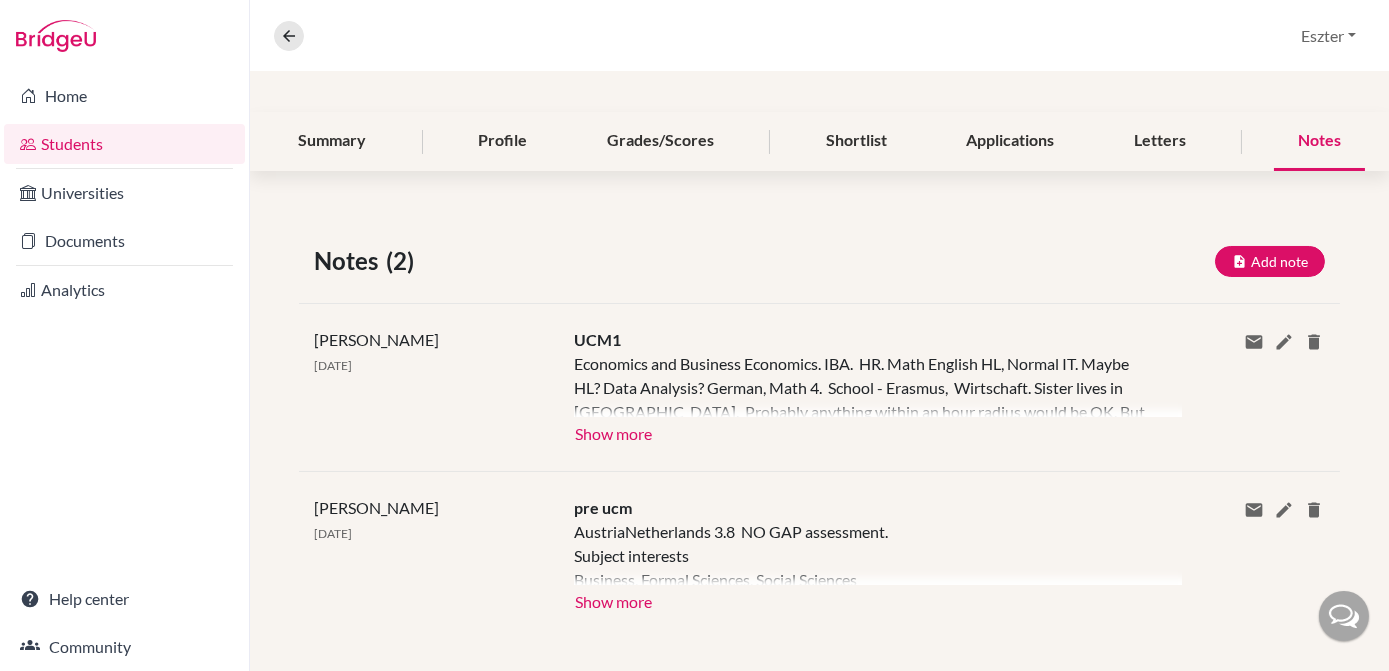 scroll, scrollTop: 206, scrollLeft: 0, axis: vertical 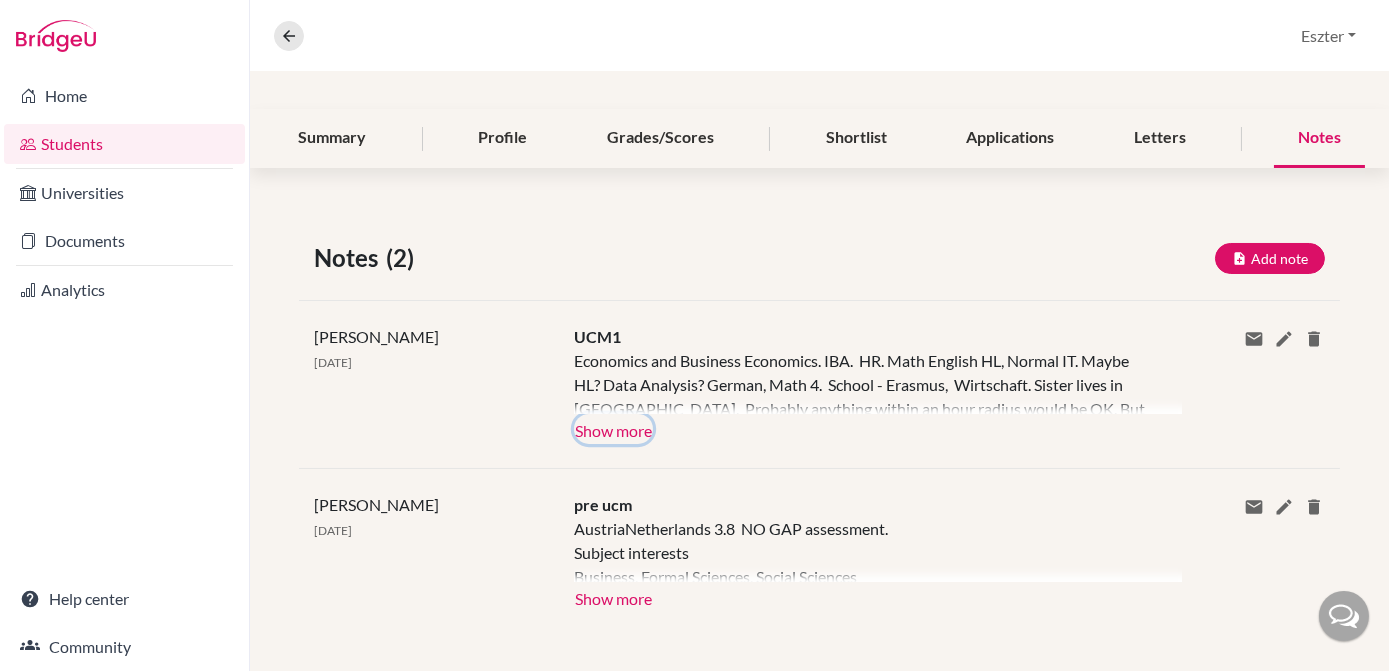 click on "Show more" 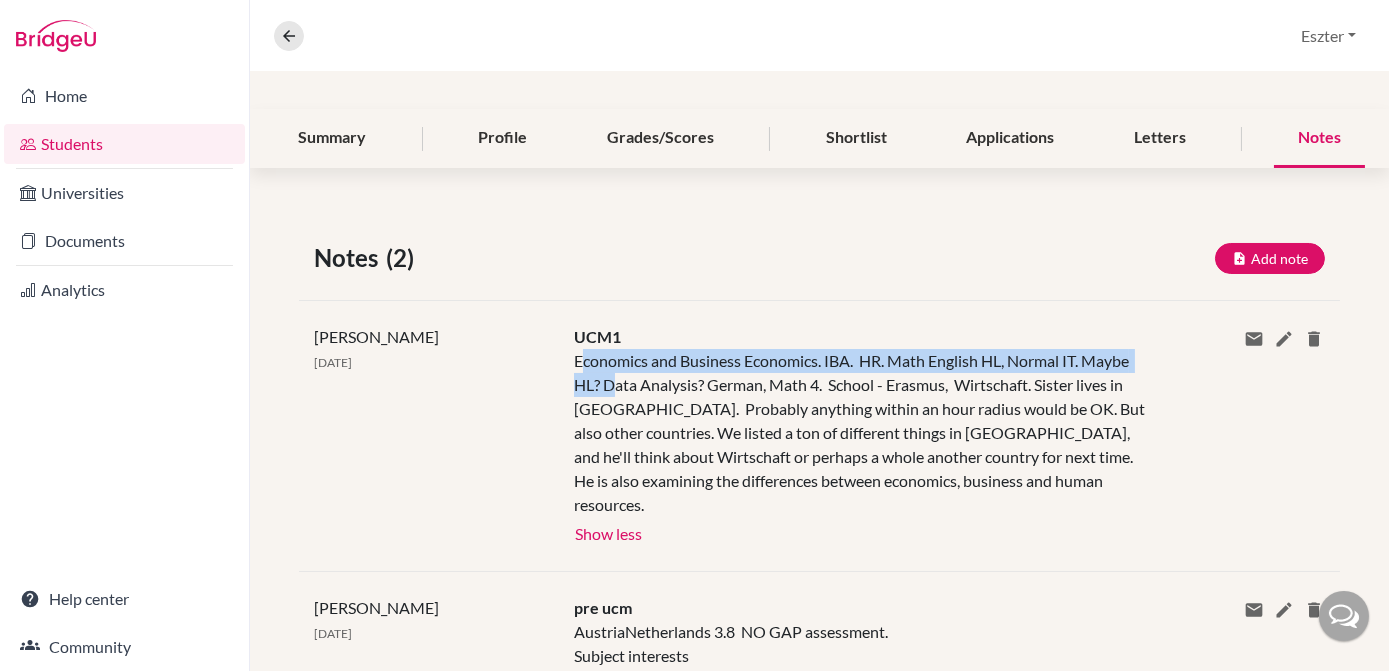 drag, startPoint x: 581, startPoint y: 358, endPoint x: 609, endPoint y: 373, distance: 31.764761 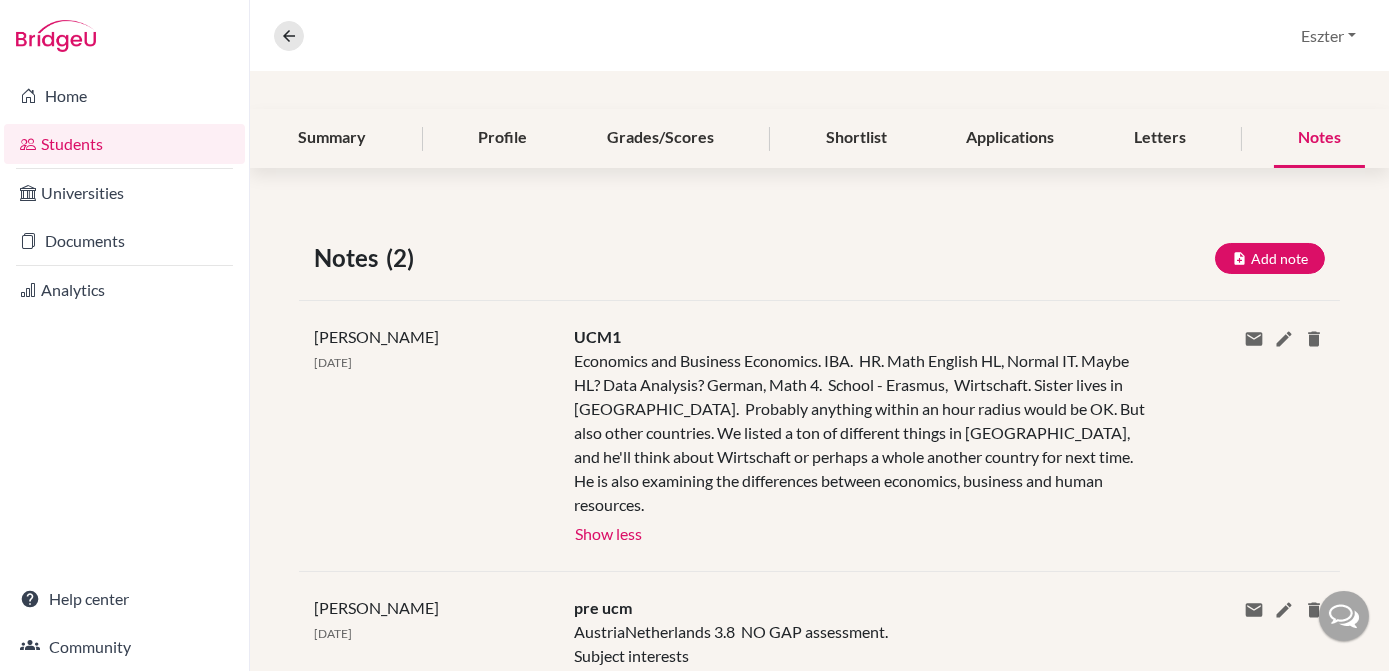 drag, startPoint x: 609, startPoint y: 373, endPoint x: 573, endPoint y: 345, distance: 45.607018 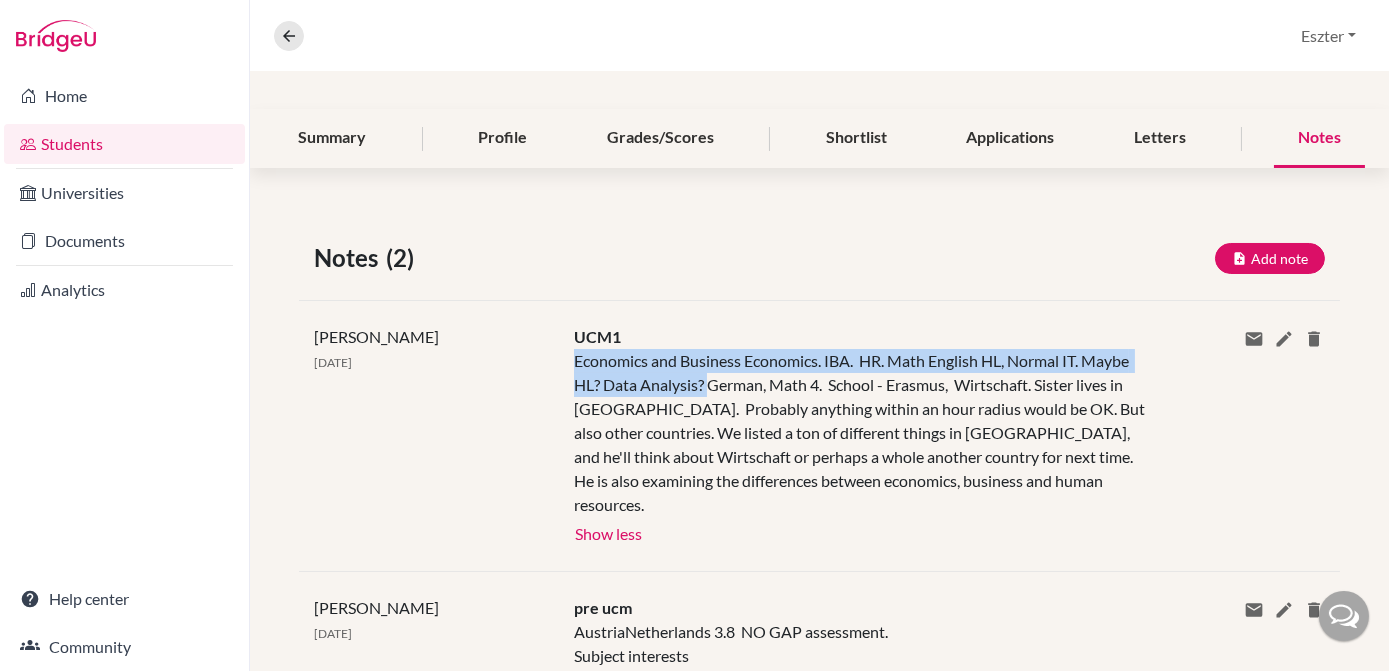 drag, startPoint x: 573, startPoint y: 361, endPoint x: 705, endPoint y: 388, distance: 134.73306 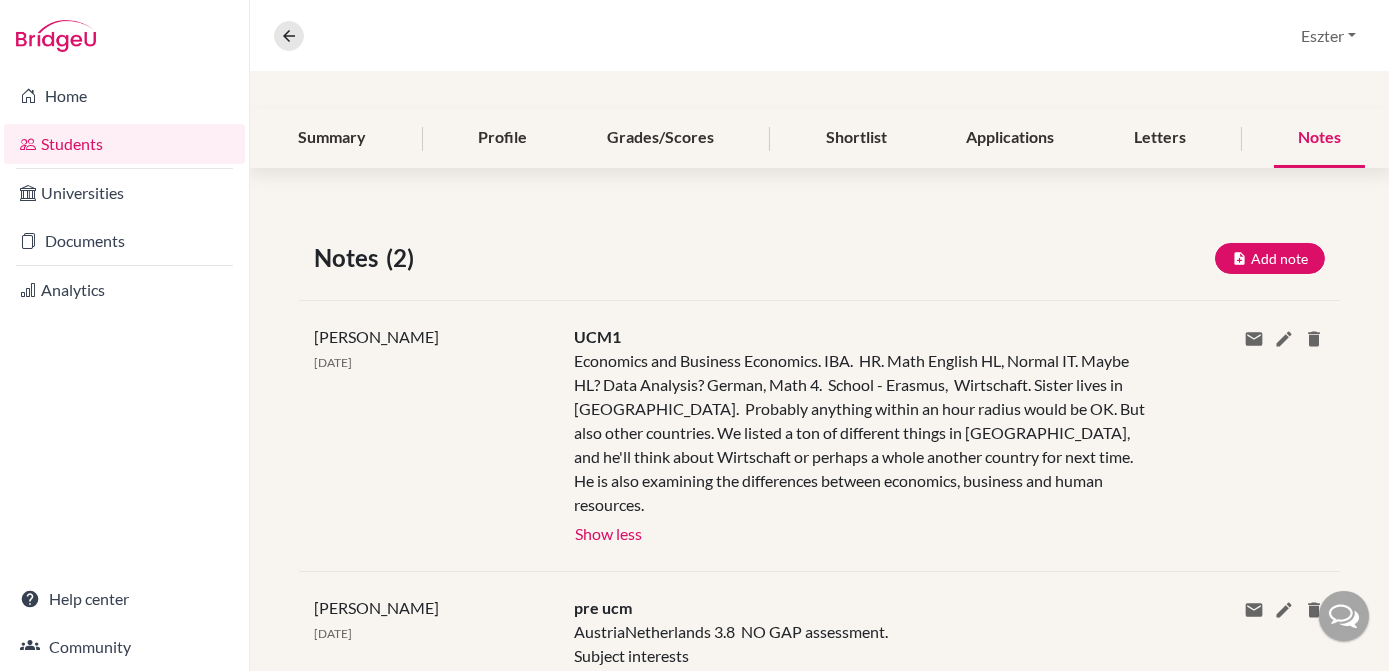 click on "UCM1 Economics and Business Economics. IBA.  HR. Math English HL, Normal IT. Maybe HL? Data Analysis? German, Math 4.  School - Erasmus,  Wirtschaft. Sister lives in [GEOGRAPHIC_DATA].  Probably anything within an hour radius would be OK. But also other countries. We listed a ton of different things in [GEOGRAPHIC_DATA], and he'll think about Wirtschaft or perhaps a whole another country for next time. He is also examining the differences between economics, business and human resources. Show more Show less" at bounding box center [862, 436] 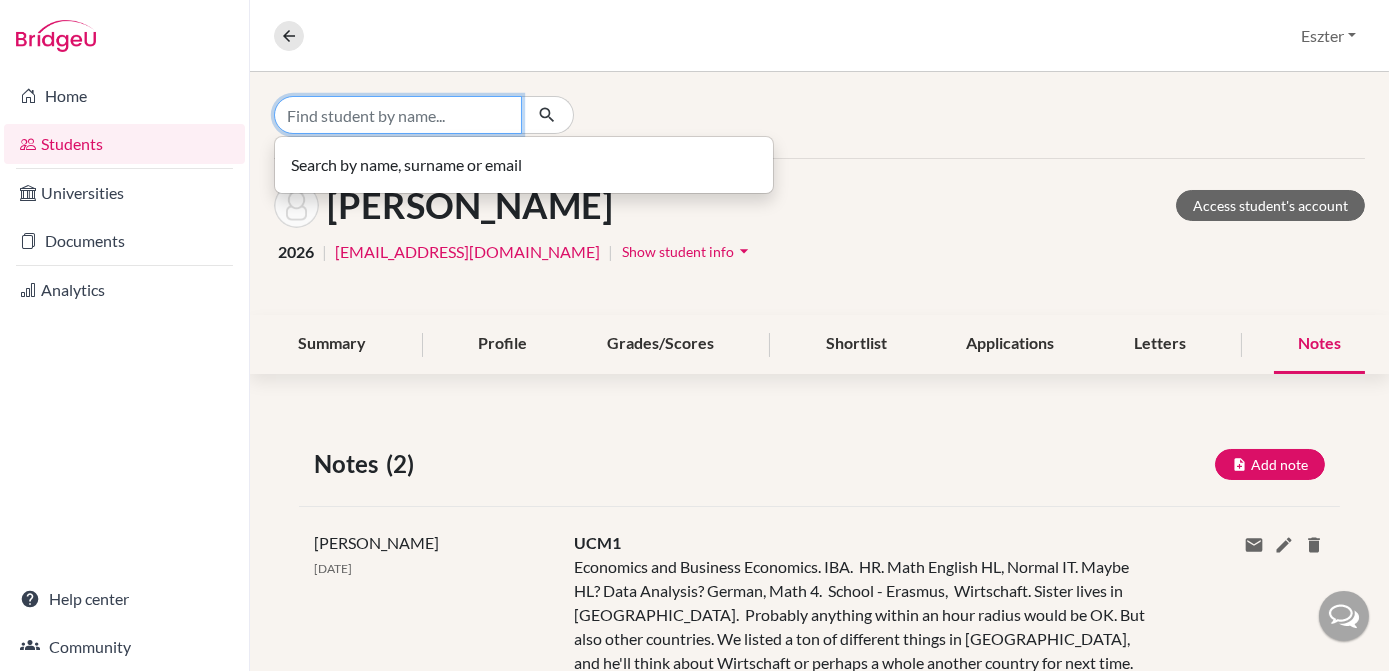 click at bounding box center [398, 115] 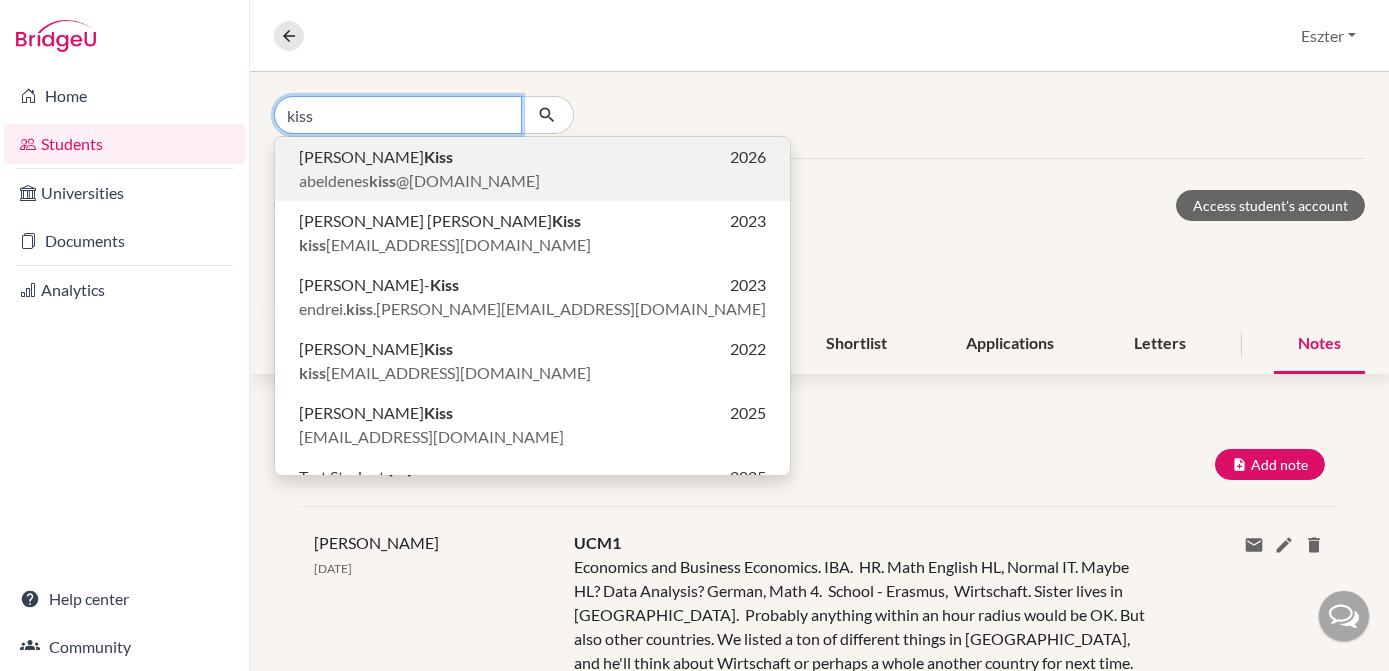 type on "kiss" 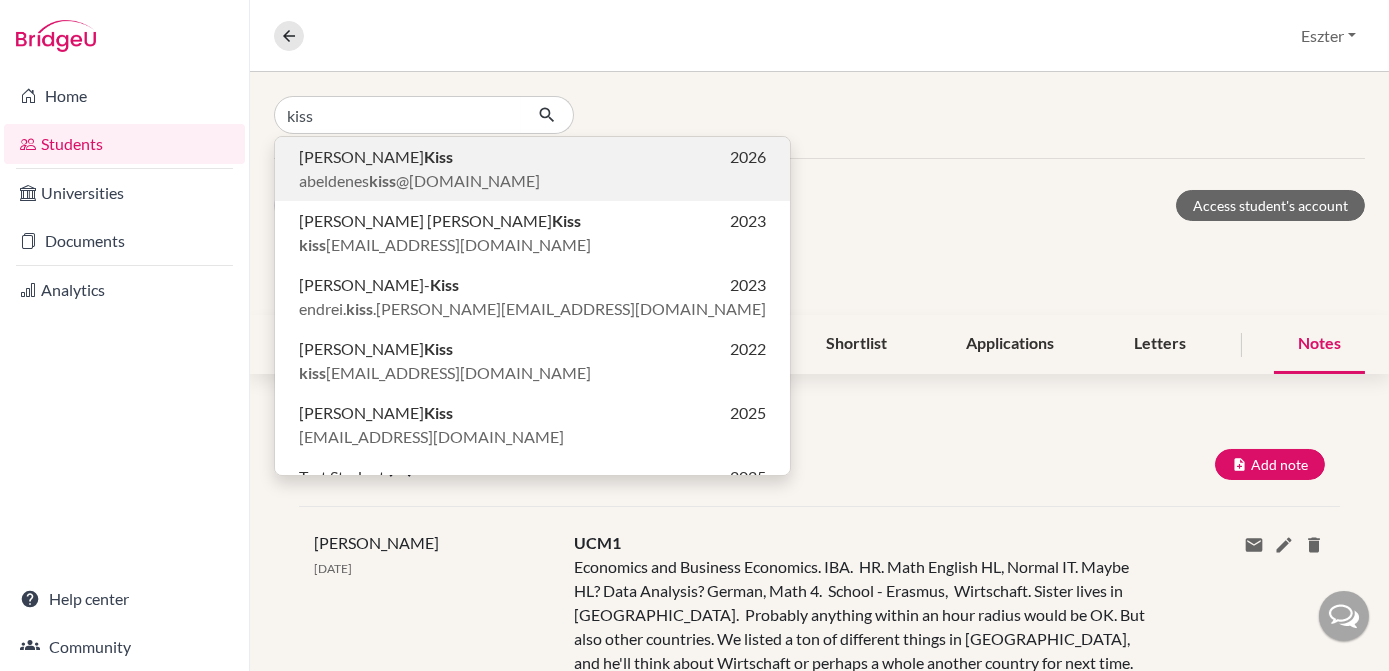 click on "[PERSON_NAME]  Kiss 2026" at bounding box center [532, 157] 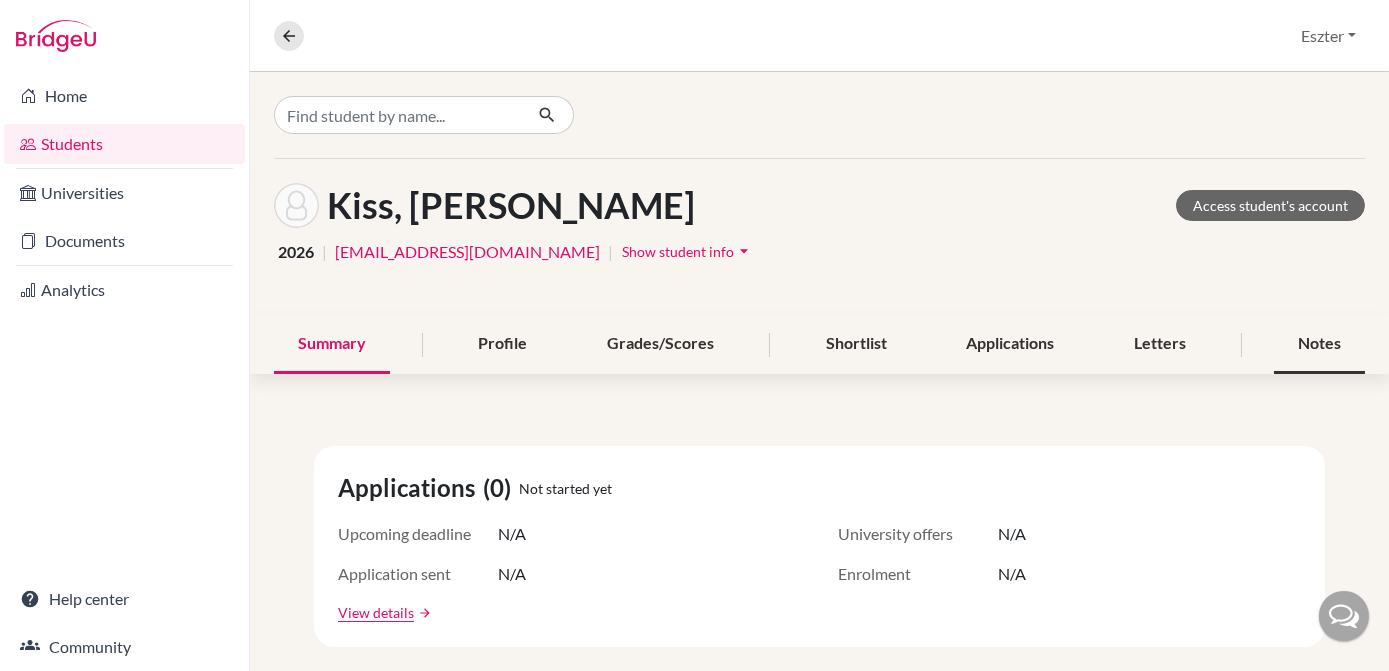 click on "Notes" at bounding box center [1319, 344] 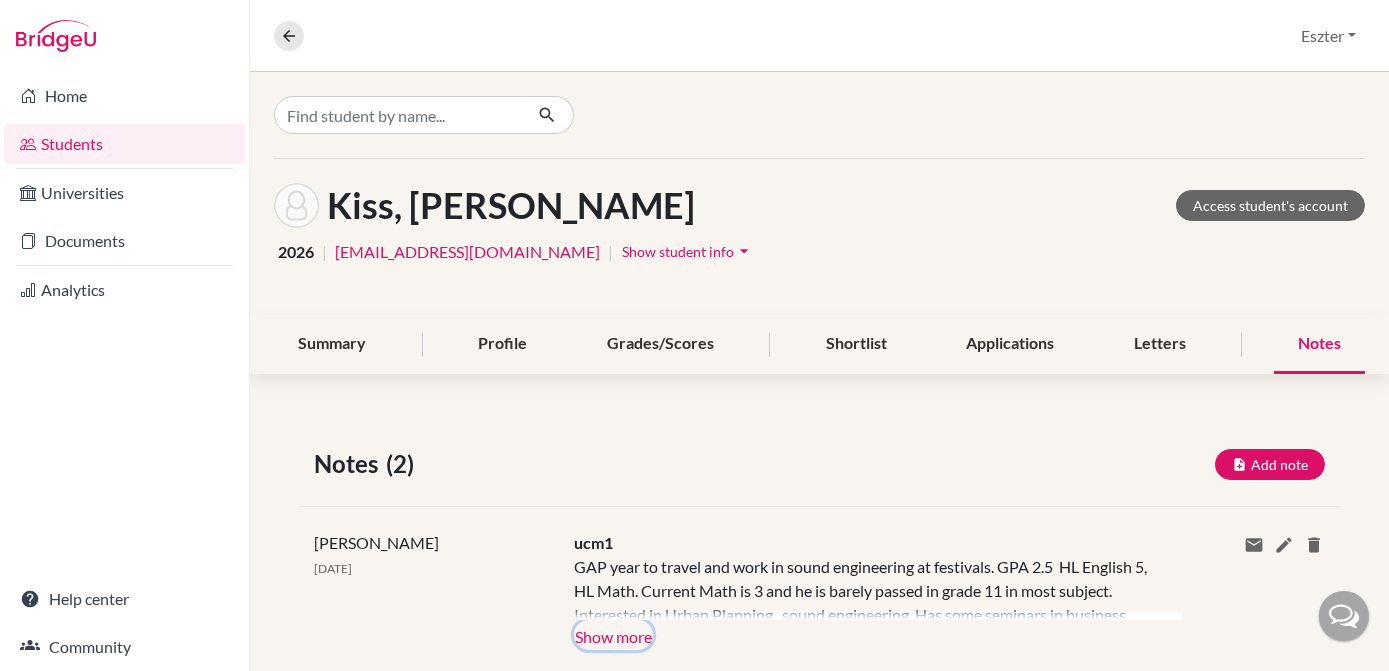 click on "Show more" 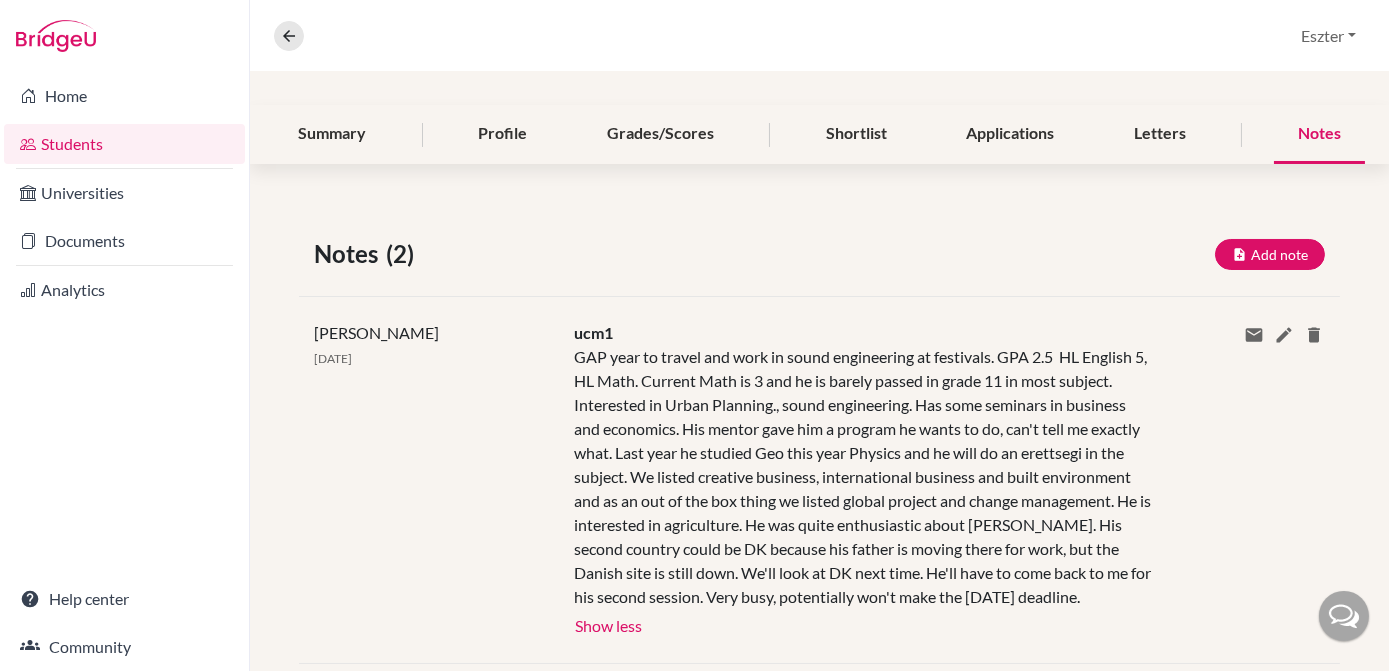 scroll, scrollTop: 210, scrollLeft: 0, axis: vertical 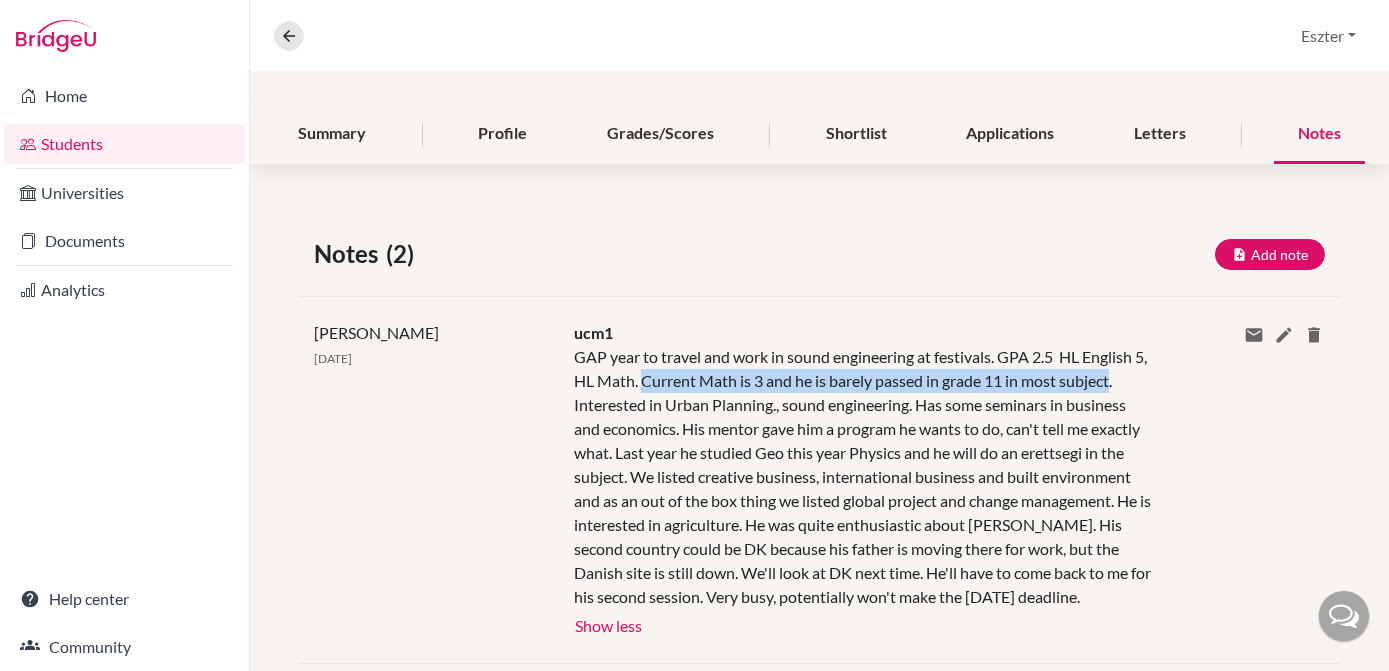 drag, startPoint x: 656, startPoint y: 377, endPoint x: 1131, endPoint y: 374, distance: 475.00946 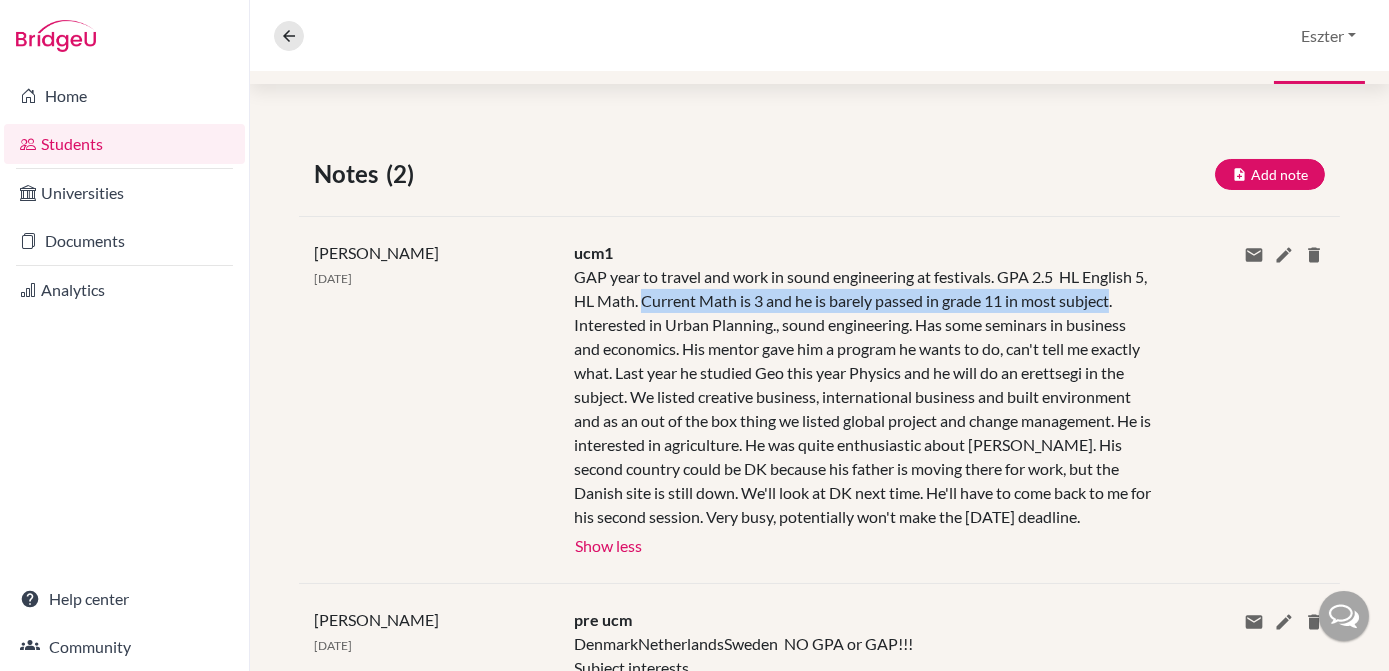 scroll, scrollTop: 293, scrollLeft: 0, axis: vertical 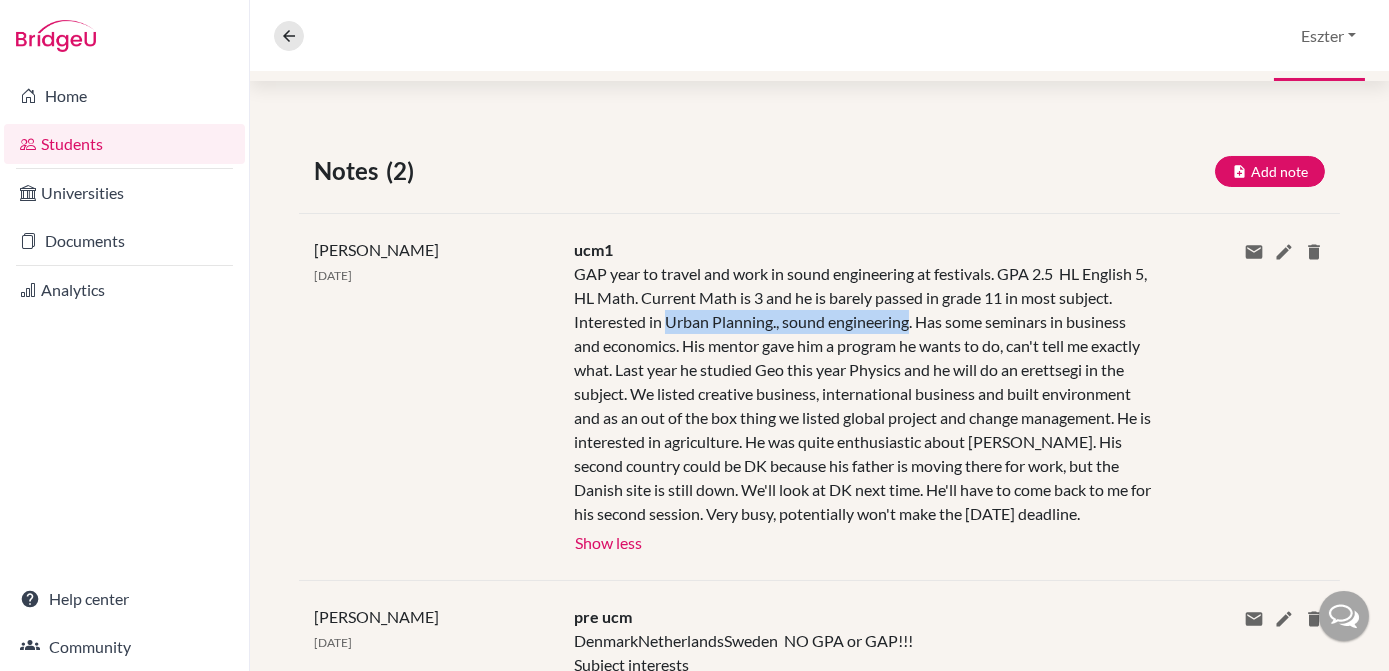 drag, startPoint x: 663, startPoint y: 323, endPoint x: 909, endPoint y: 325, distance: 246.00813 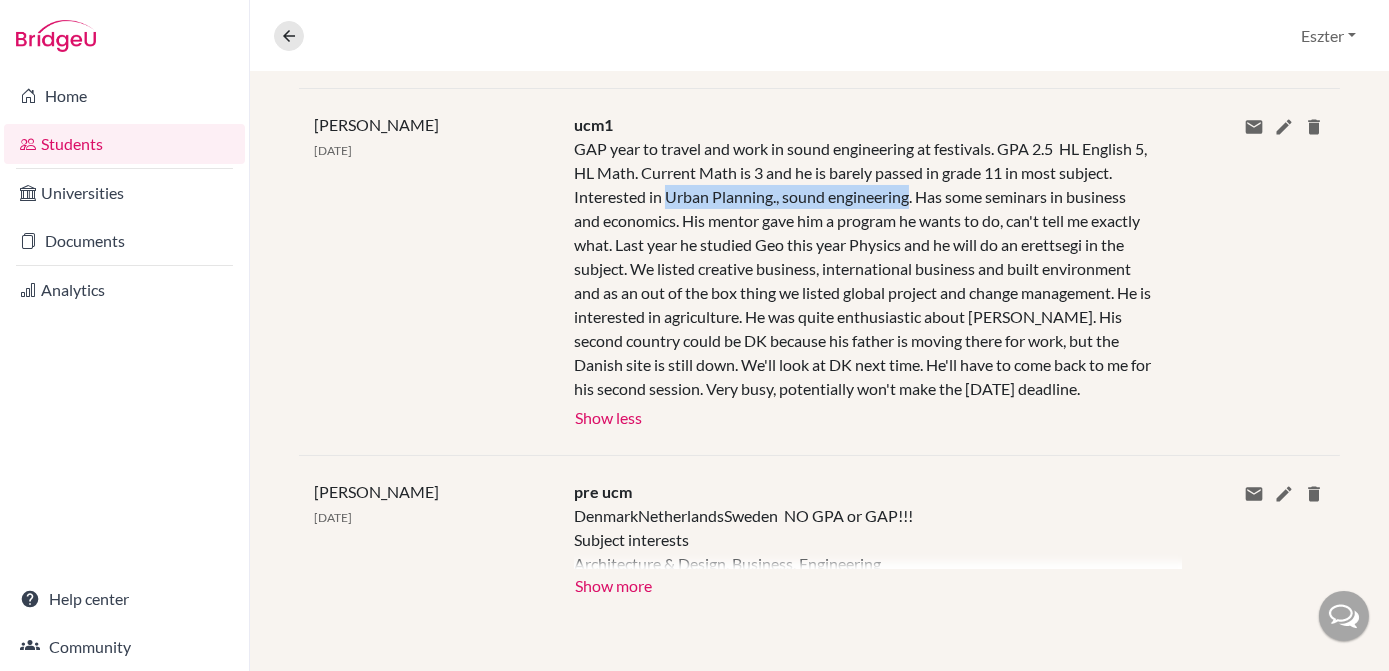scroll, scrollTop: 439, scrollLeft: 0, axis: vertical 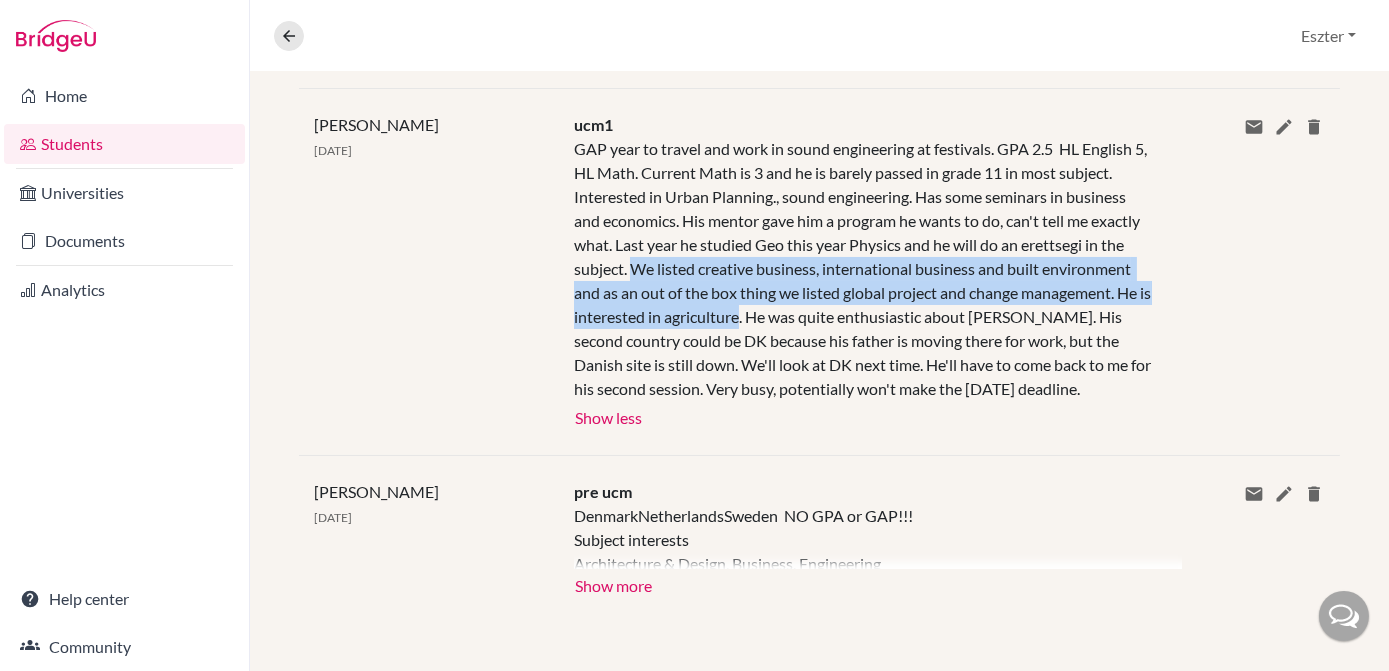 drag, startPoint x: 674, startPoint y: 244, endPoint x: 873, endPoint y: 286, distance: 203.38388 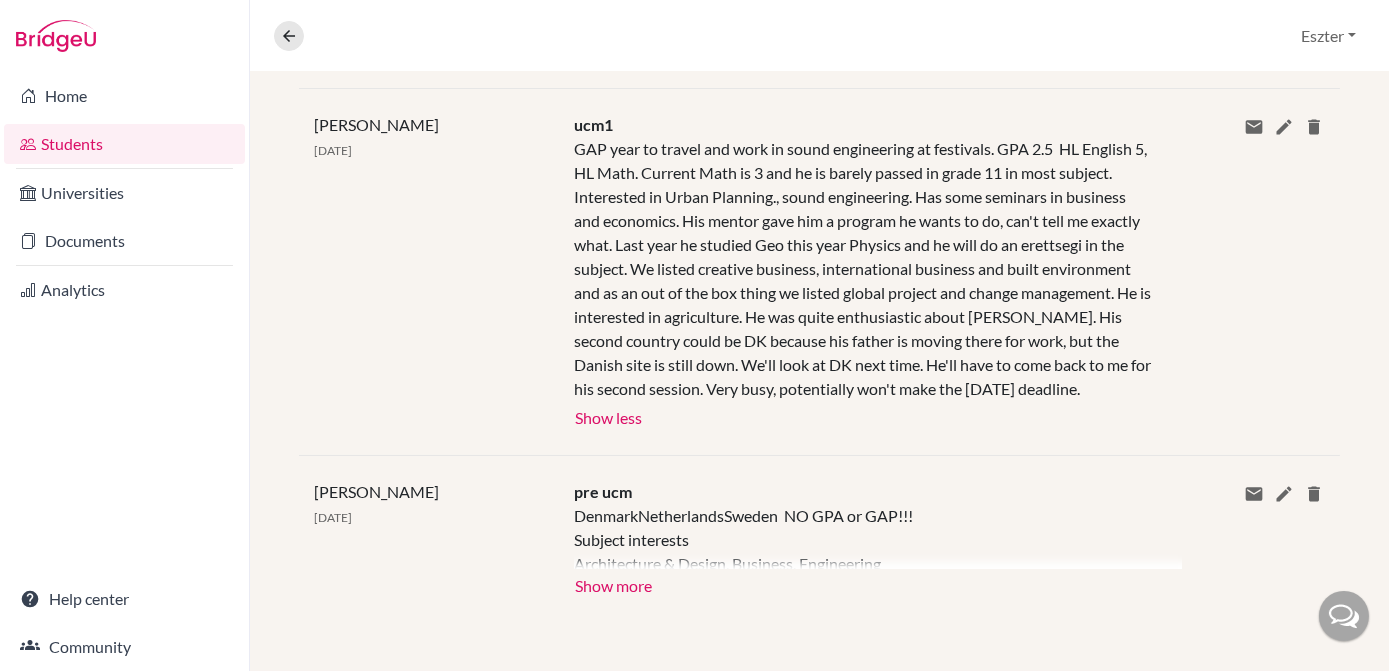 click on "[PERSON_NAME] [DATE] ucm1 GAP year to travel and work in sound engineering at festivals. GPA 2.5  HL English 5,  HL Math. Current Math is 3 and he is barely passed in grade 11 in most subject. Interested in Urban Planning., sound engineering. Has some seminars in business and economics. His mentor gave him a program he wants to do, can't tell me exactly what. Last year he studied Geo this year Physics and he will do an erettsegi in the subject. We listed creative business, international business and built environment and as an out of the box thing we listed global project and change management. He is interested in agriculture. He was quite enthusiastic about [PERSON_NAME]. His second country could be DK because his father is moving there for work, but the Danish site is still down. We'll look at DK next time. He'll have to come back to me for his second session. Very busy, potentially won't make the [DATE] deadline. Show more Show less Share via email Email address Send Delete this note? Cancel Delete" 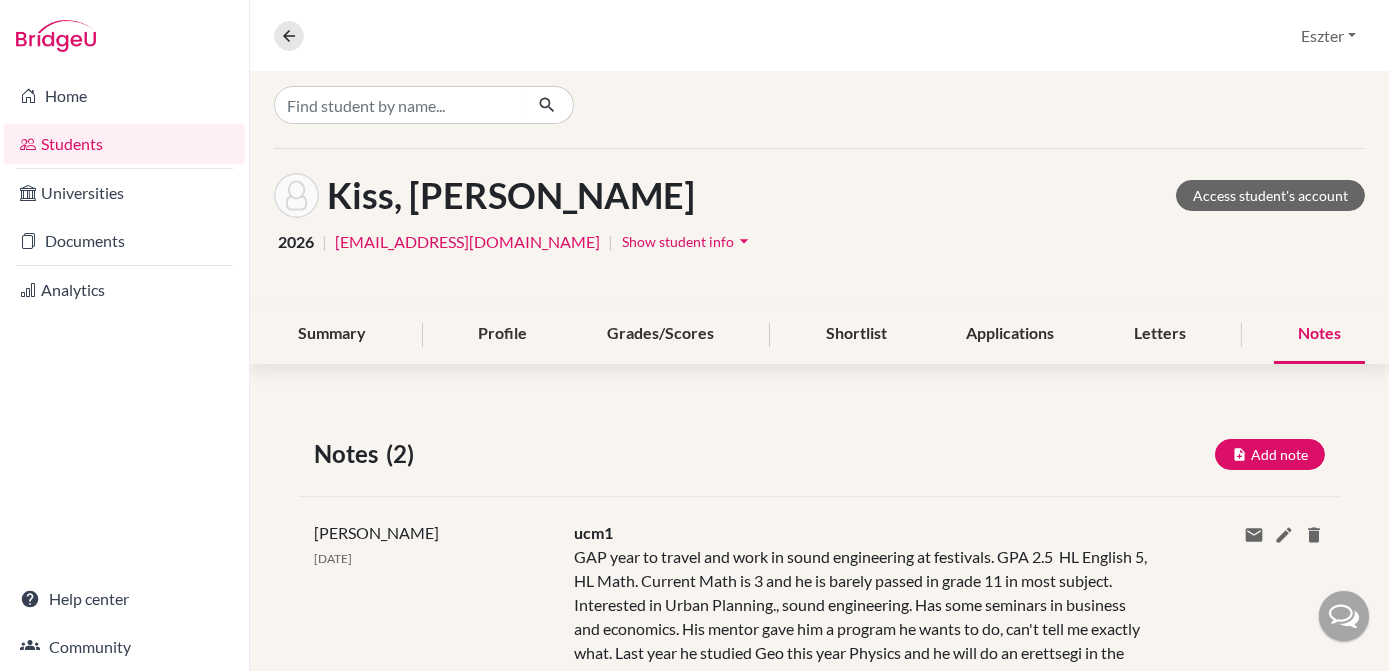 scroll, scrollTop: 0, scrollLeft: 0, axis: both 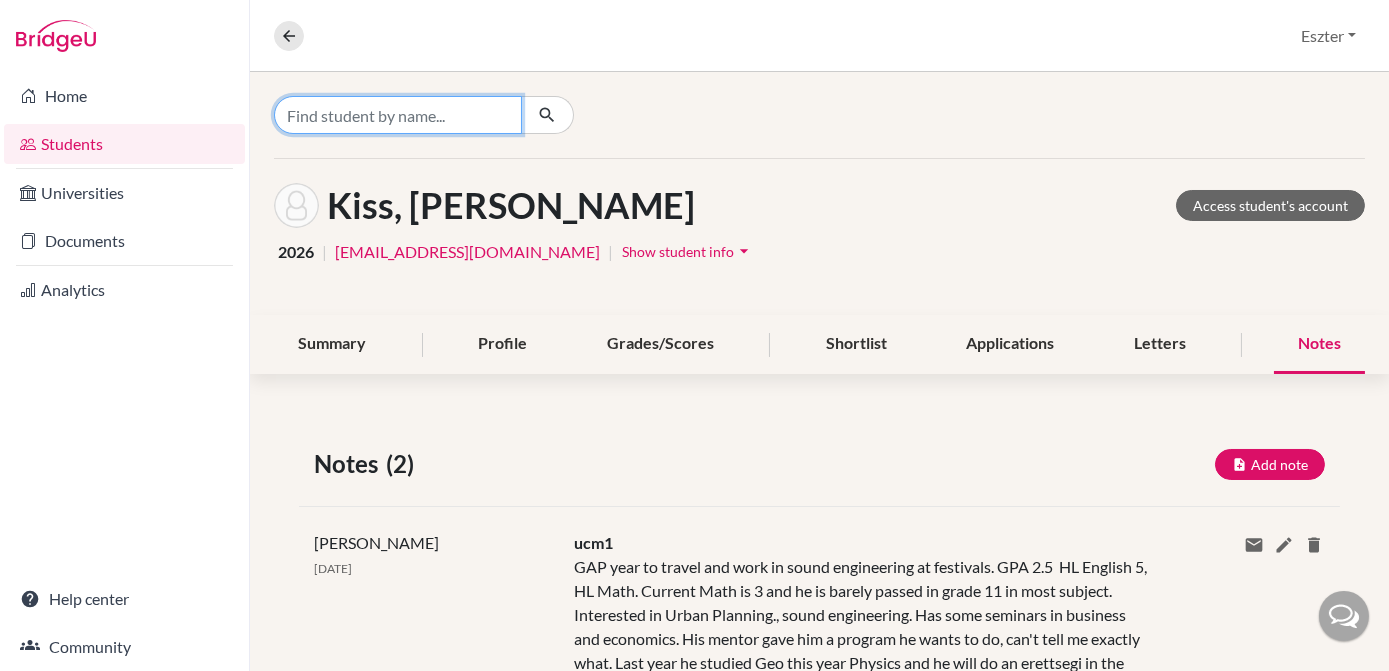 click at bounding box center (398, 115) 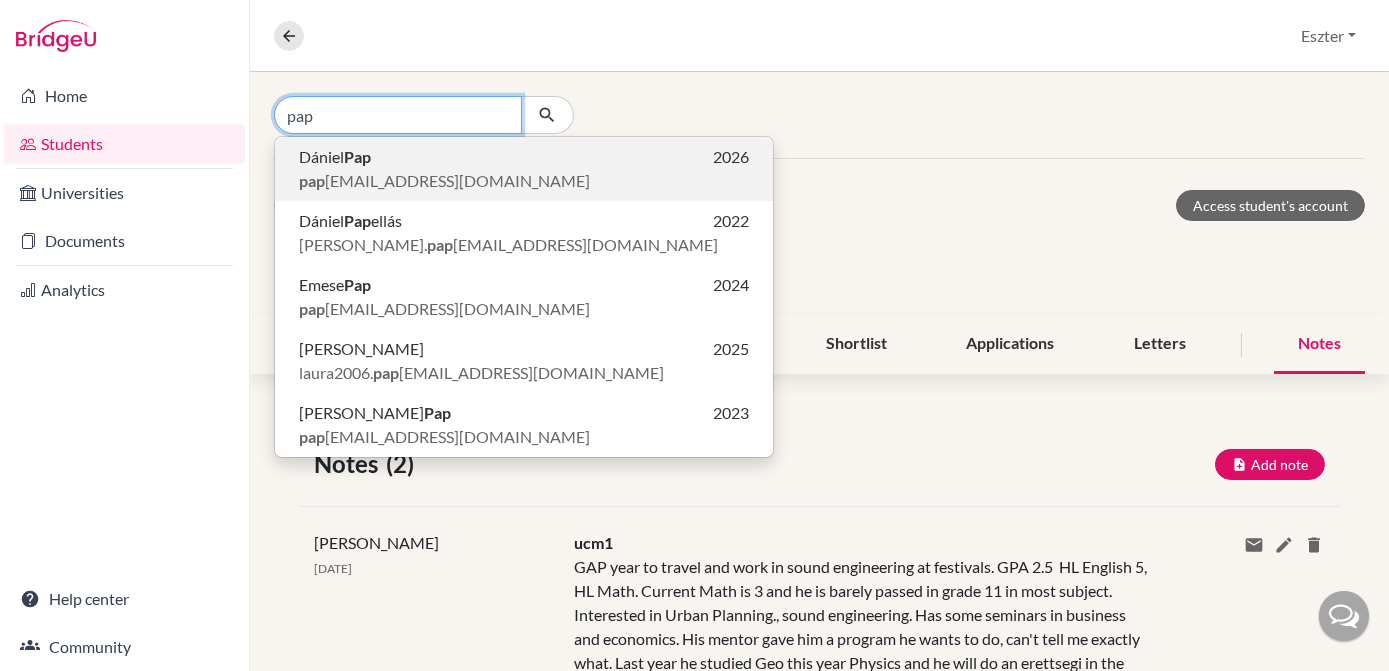 type on "pap" 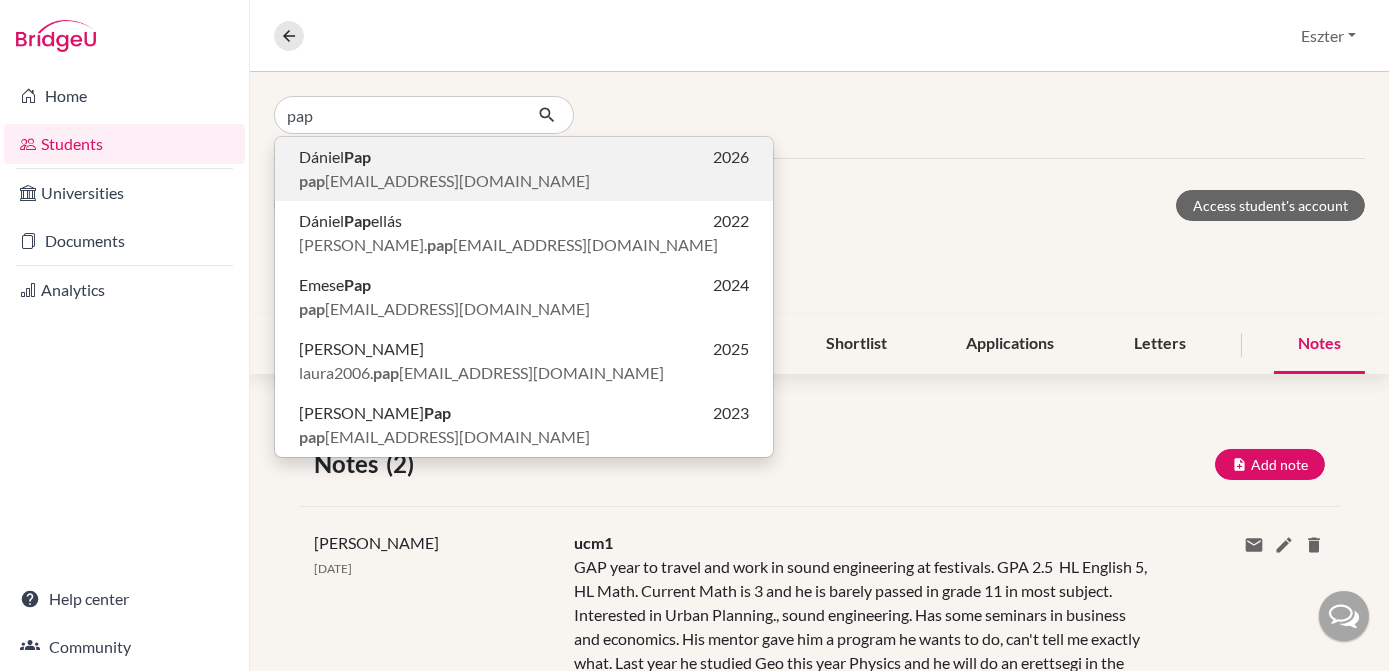 click on "pap [EMAIL_ADDRESS][DOMAIN_NAME]" at bounding box center (444, 181) 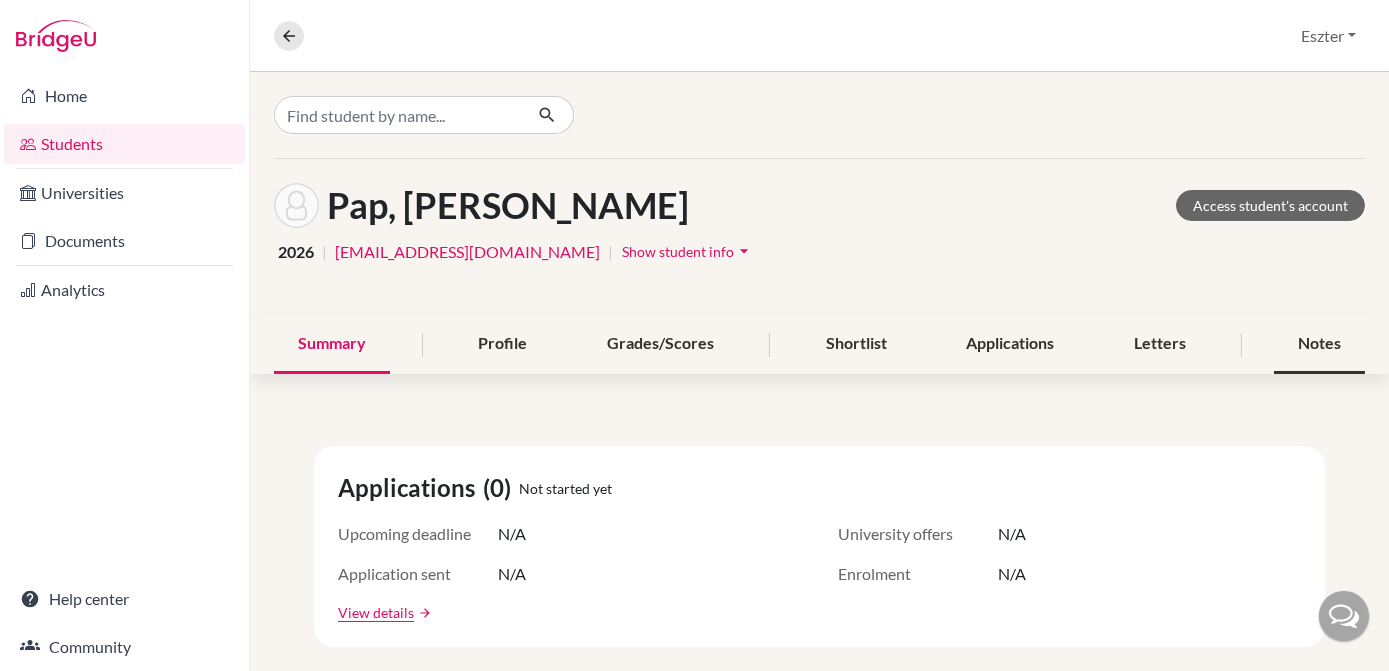 click on "Notes" at bounding box center [1319, 344] 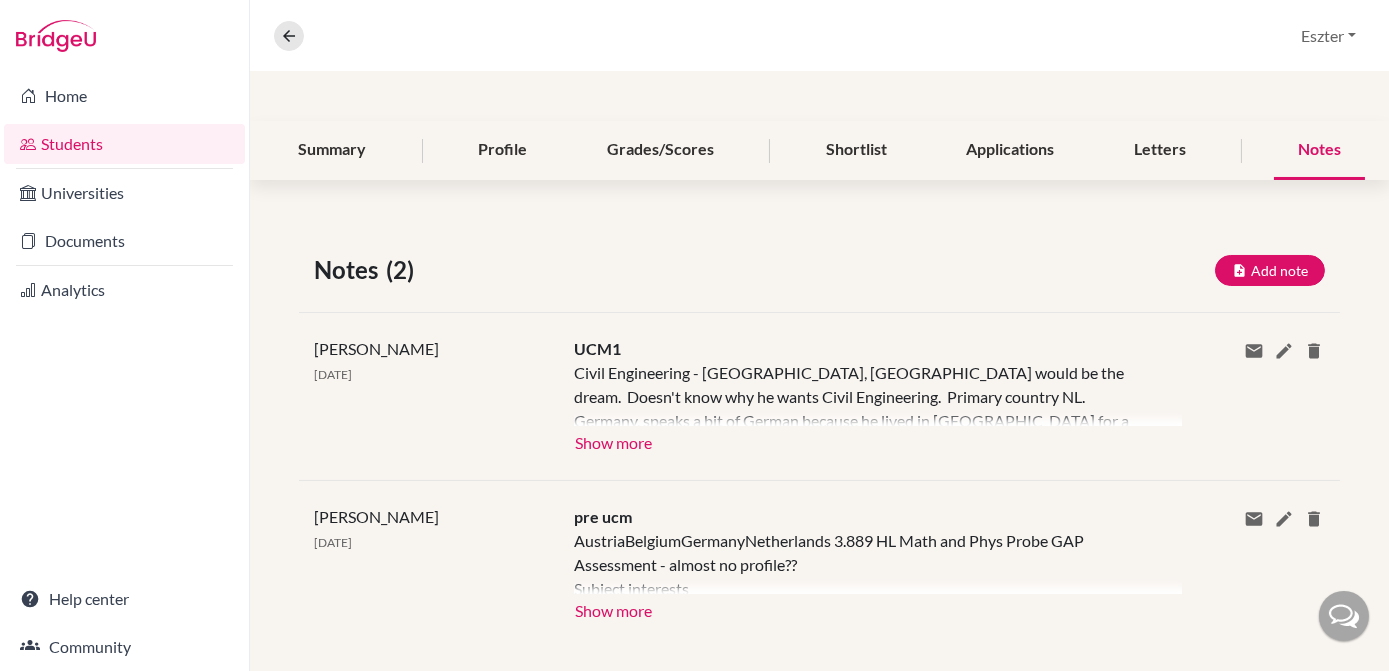 scroll, scrollTop: 211, scrollLeft: 0, axis: vertical 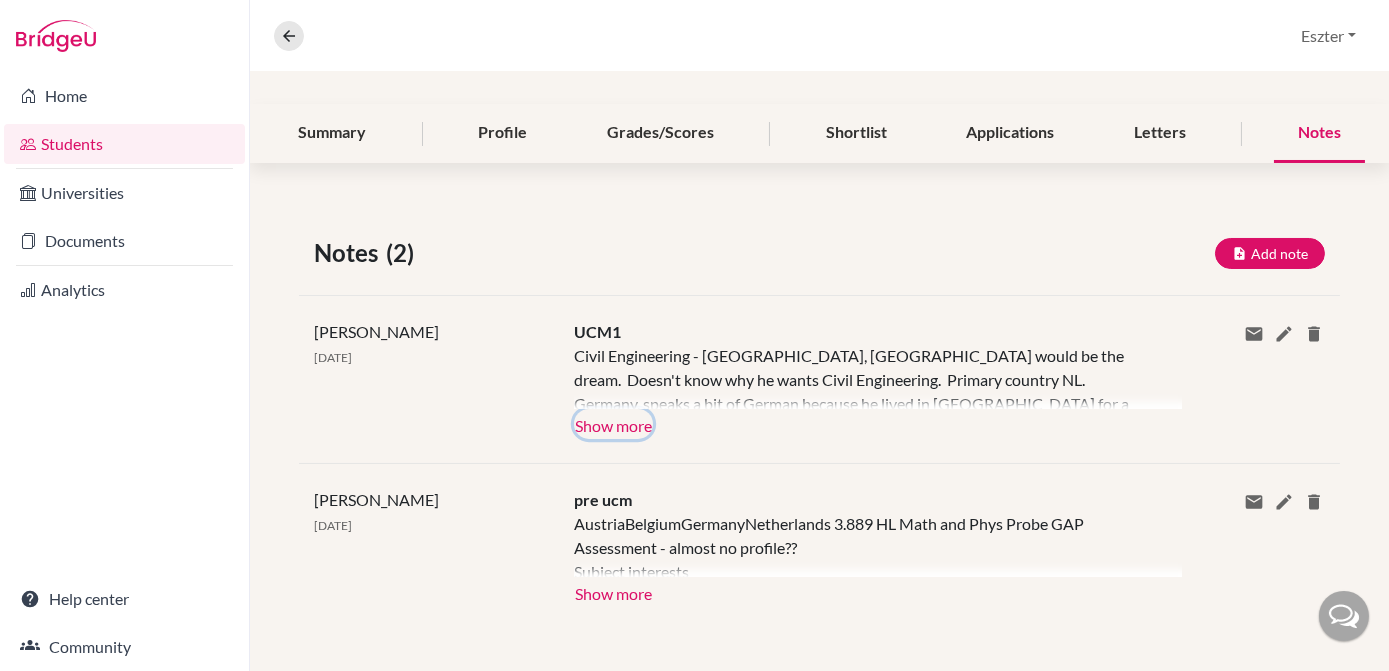 click on "Show more" 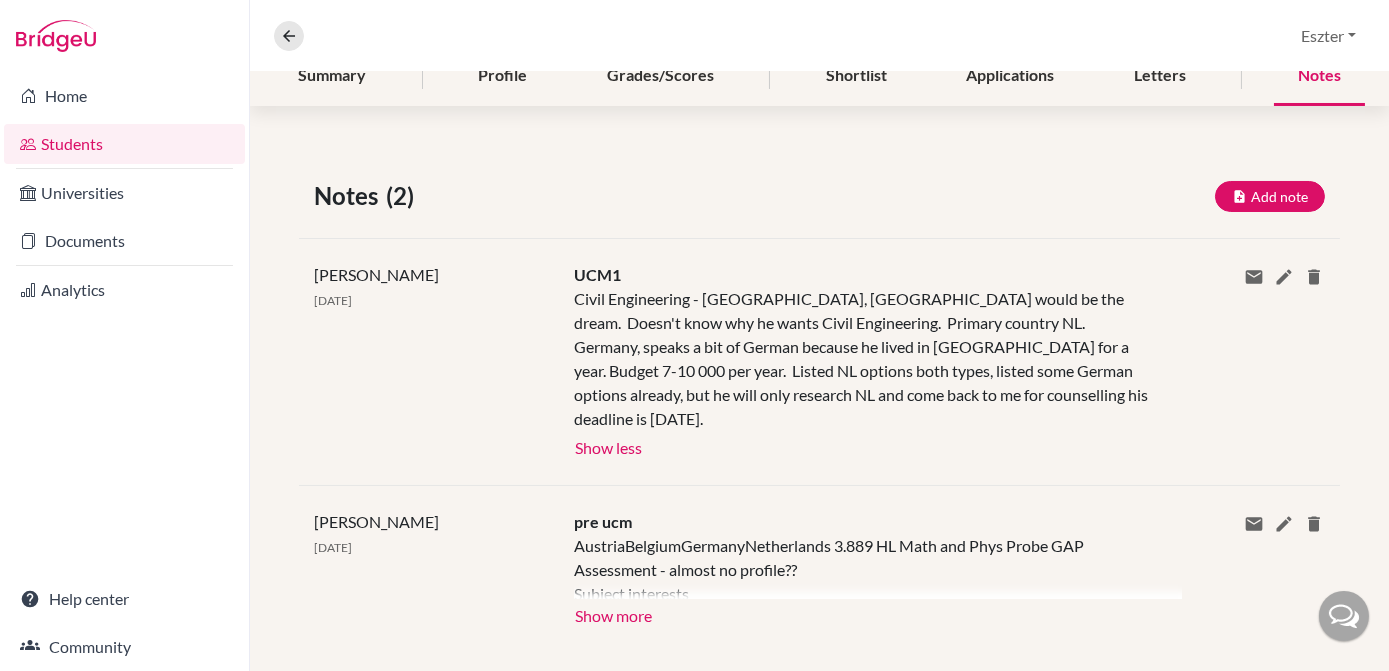 scroll, scrollTop: 271, scrollLeft: 0, axis: vertical 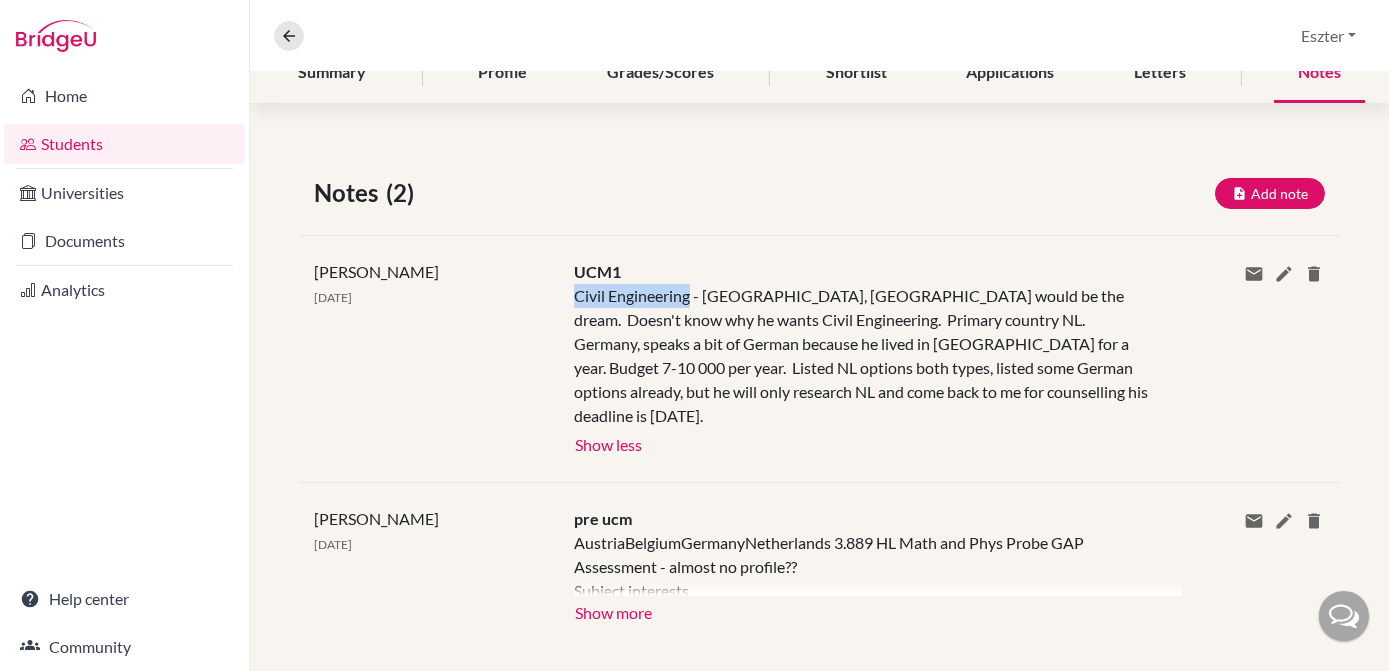 drag, startPoint x: 573, startPoint y: 298, endPoint x: 685, endPoint y: 293, distance: 112.11155 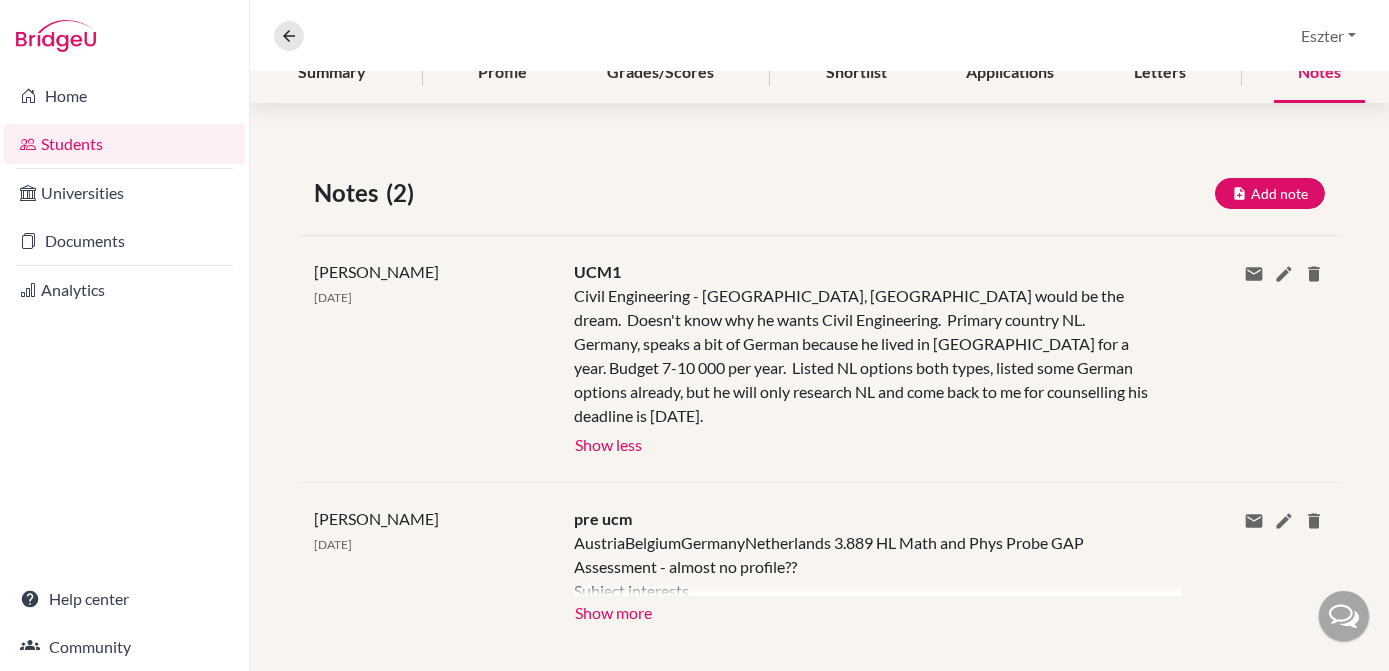 click on "[PERSON_NAME] [DATE] UCM1 Civil Engineering - [GEOGRAPHIC_DATA], [GEOGRAPHIC_DATA] would be the dream.  Doesn't know why he wants Civil Engineering.  Primary country NL. Germany, speaks a bit of German because he lived in [GEOGRAPHIC_DATA] for a year. Budget 7-10 000 per year.  Listed NL options both types, listed some German options already, but he will only research NL and come back to me for counselling his deadline is [DATE]. Show more Show less Share via email Email address Send Delete this note? Cancel Delete" 